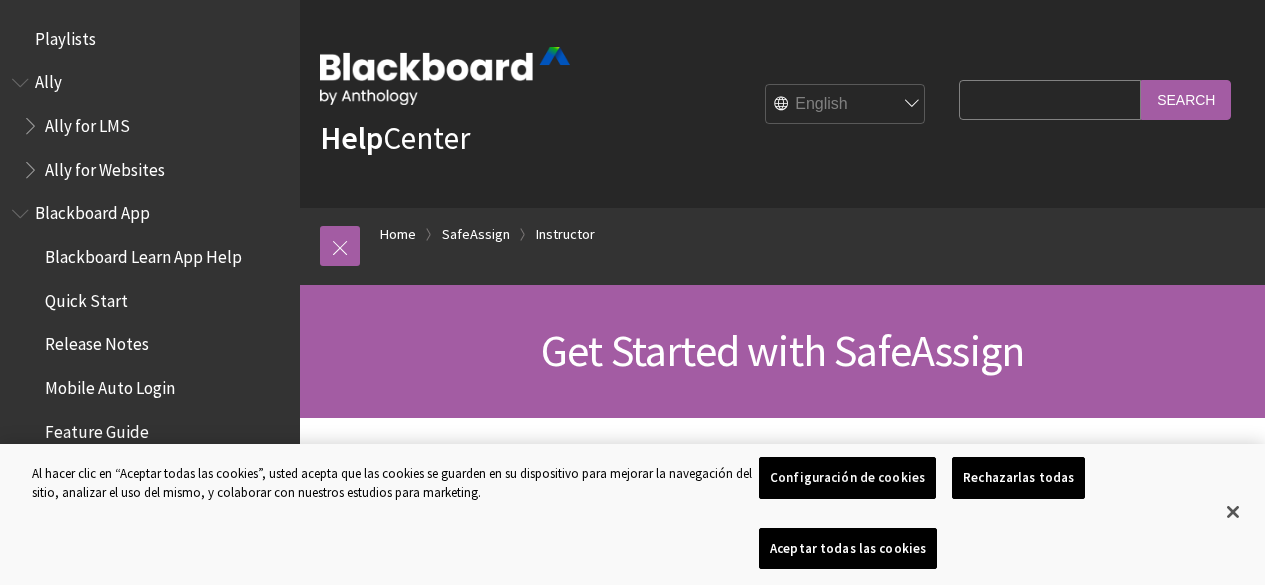 scroll, scrollTop: 0, scrollLeft: 0, axis: both 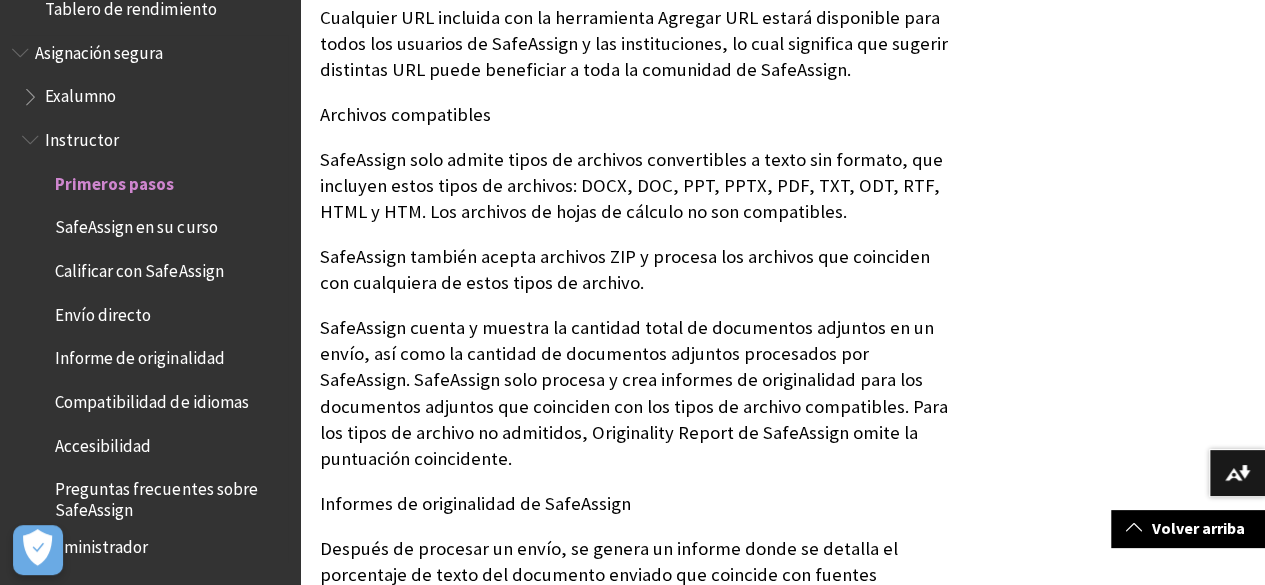 click on "Primeros pasos SafeAssign en su curso Calificar con SafeAssign Envío directo Informe de originalidad Compatibilidad de idiomas      Accesibilidad      Preguntas frecuentes sobre SafeAssign" at bounding box center [155, 343] 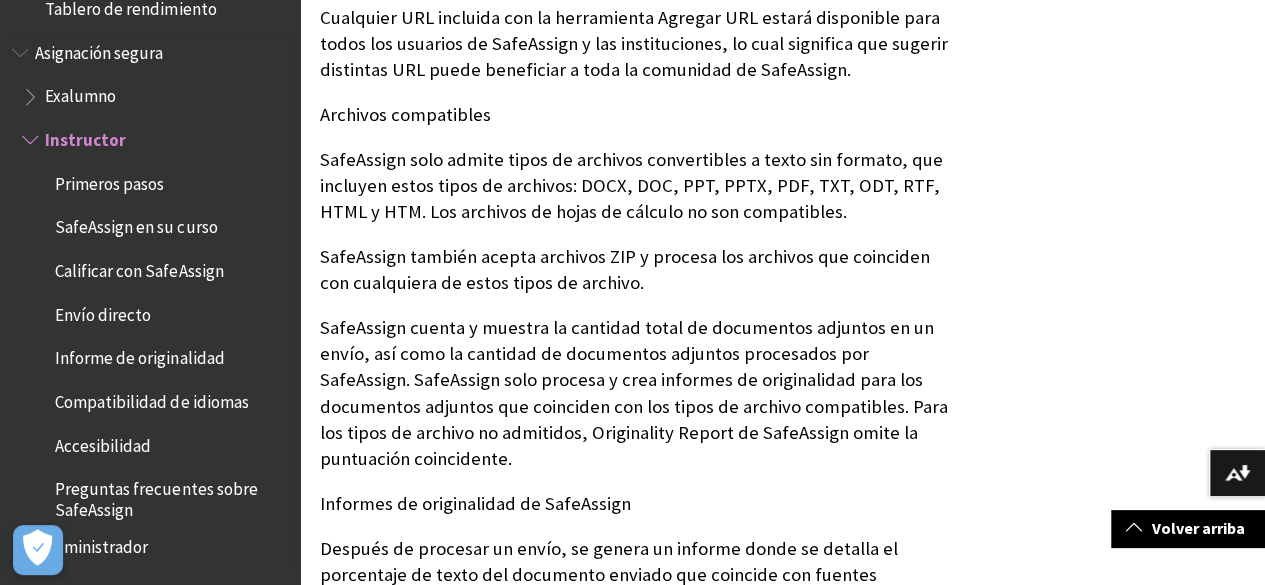 click on "SafeAssign en su curso" at bounding box center (136, 227) 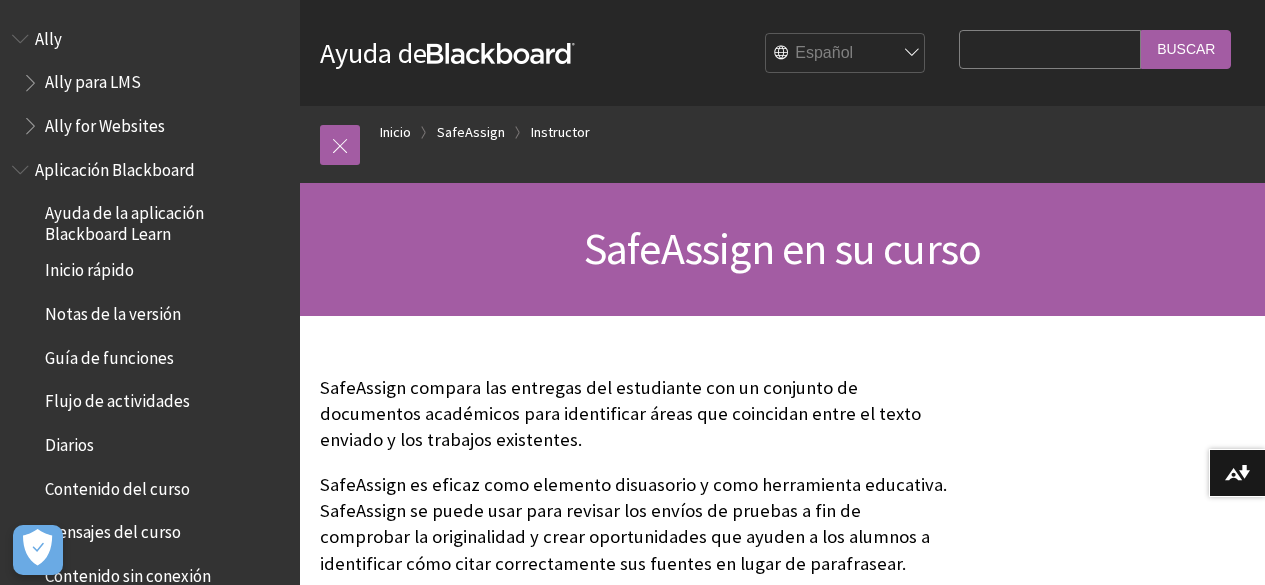 scroll, scrollTop: 388, scrollLeft: 0, axis: vertical 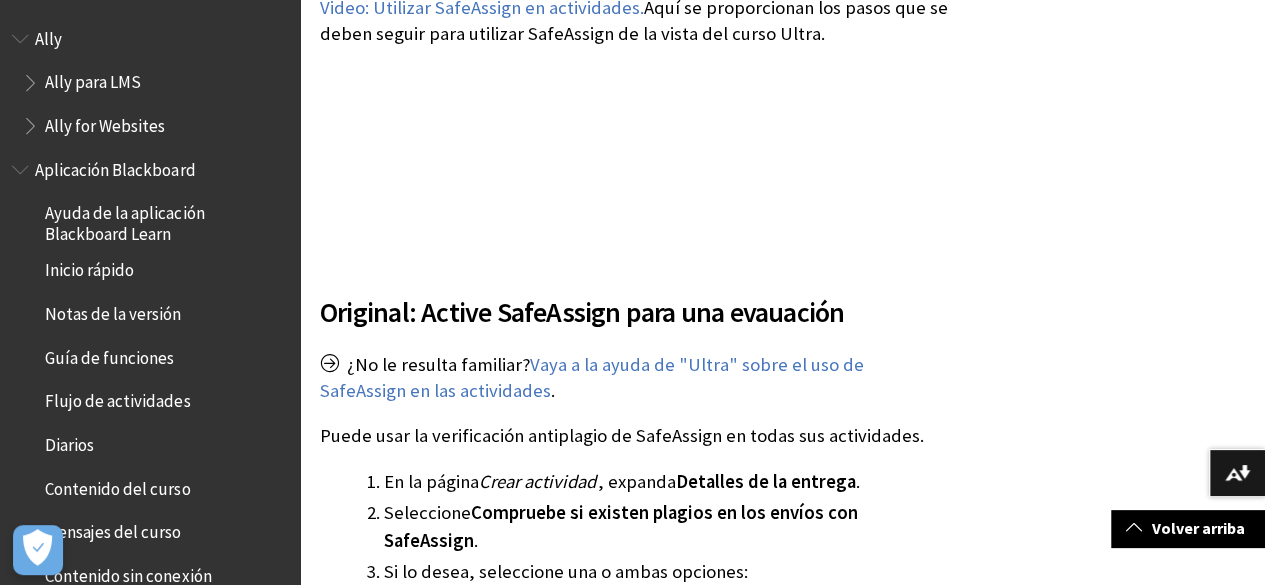 click at bounding box center [22, 165] 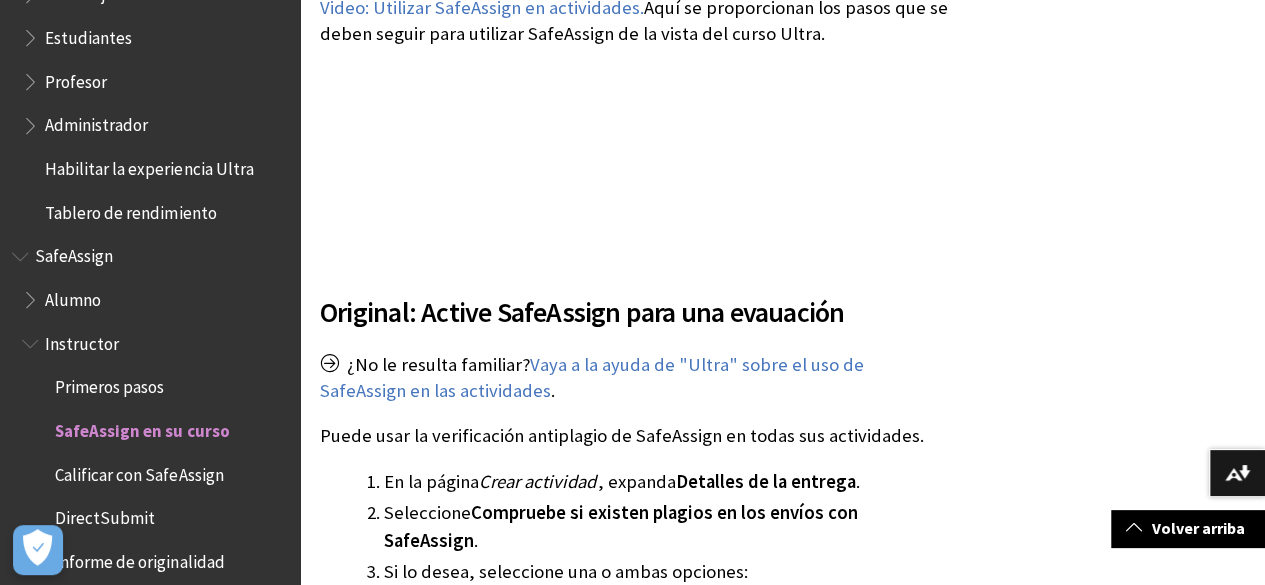 scroll, scrollTop: 844, scrollLeft: 0, axis: vertical 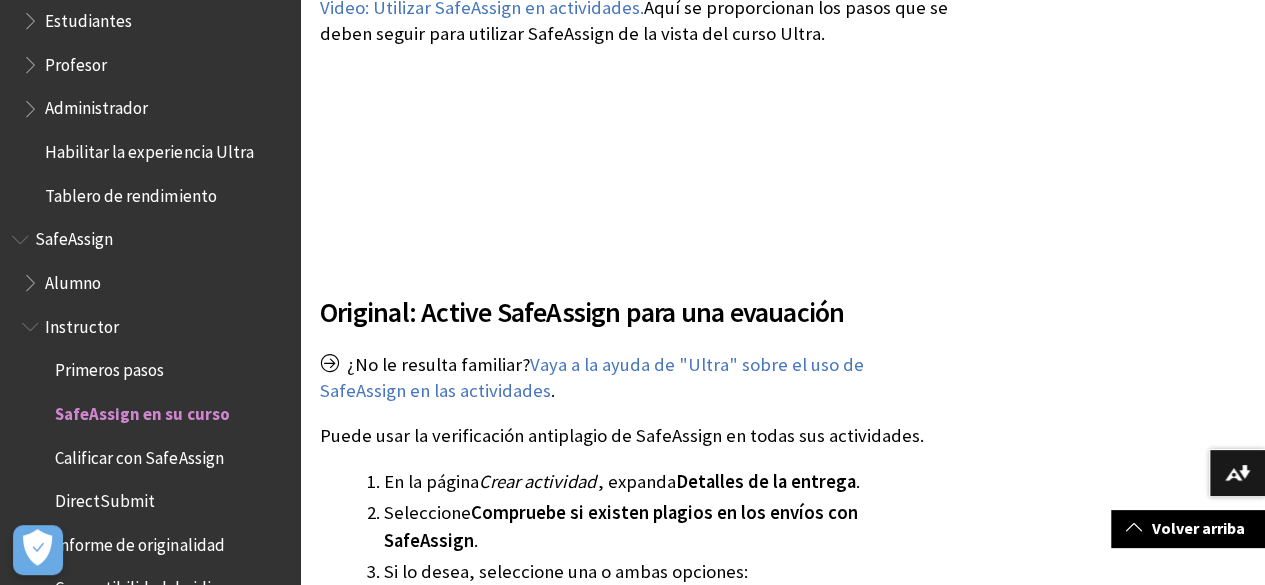 click on "Alumno" at bounding box center [73, 279] 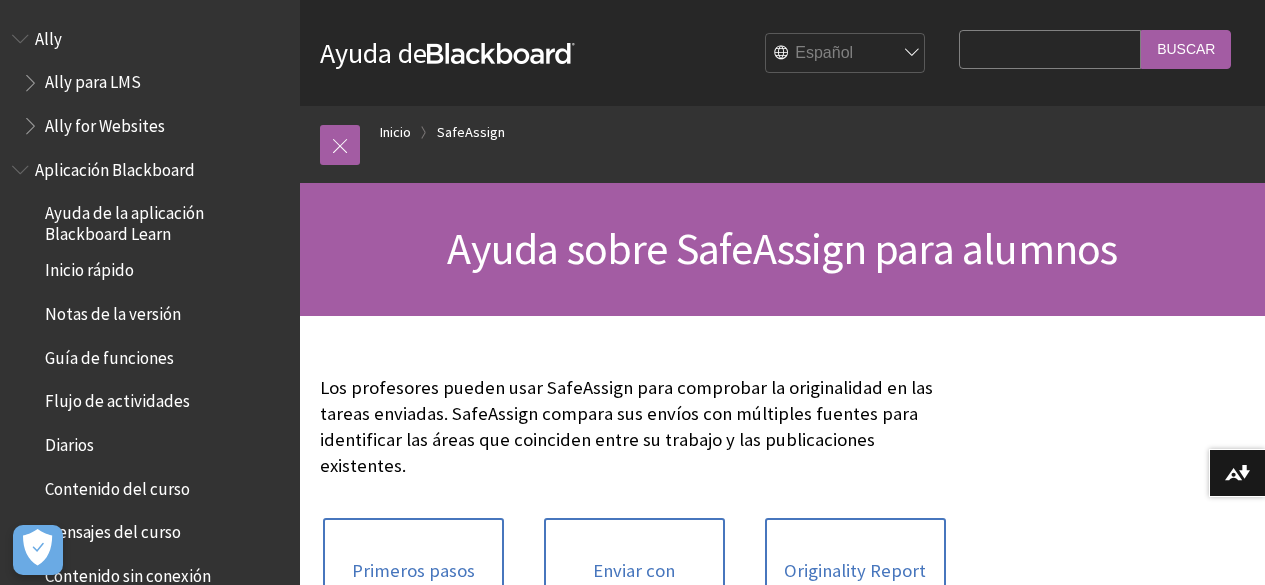 scroll, scrollTop: 0, scrollLeft: 0, axis: both 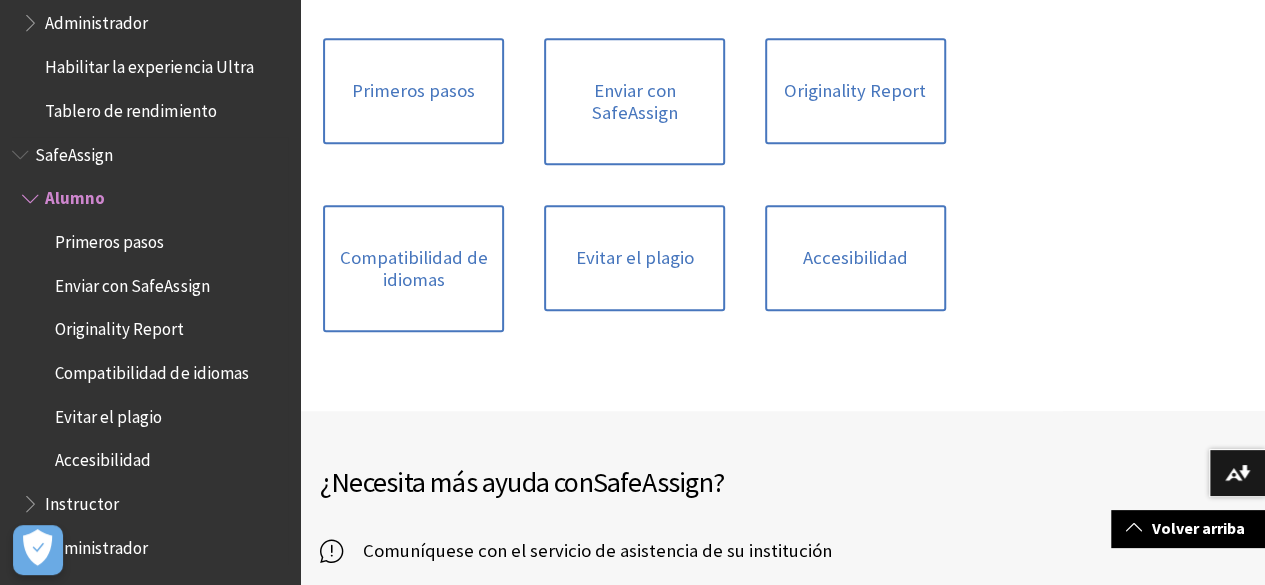 click on "Primeros pasos" at bounding box center [109, 237] 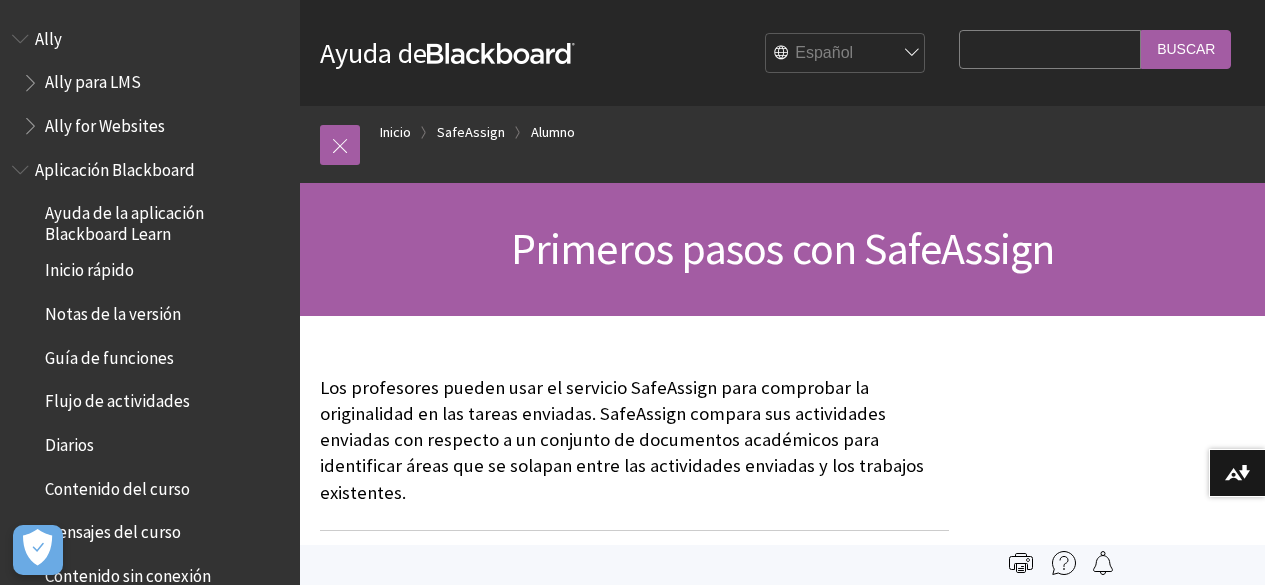 scroll, scrollTop: 0, scrollLeft: 0, axis: both 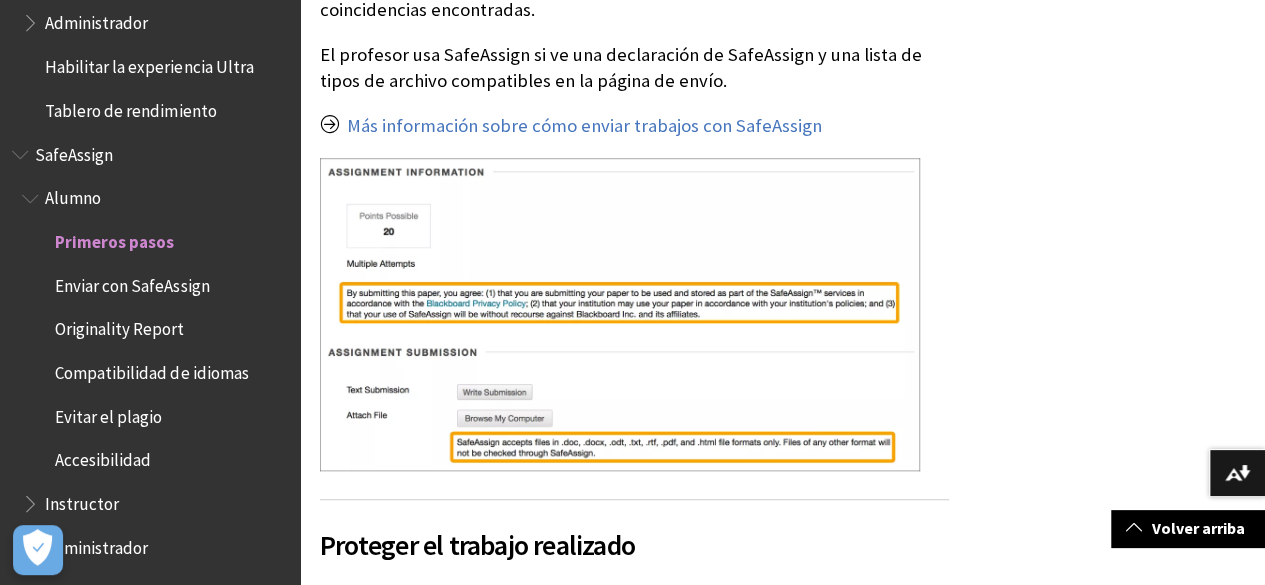 click on "El proceso de SafeAssign" at bounding box center [782, 427] 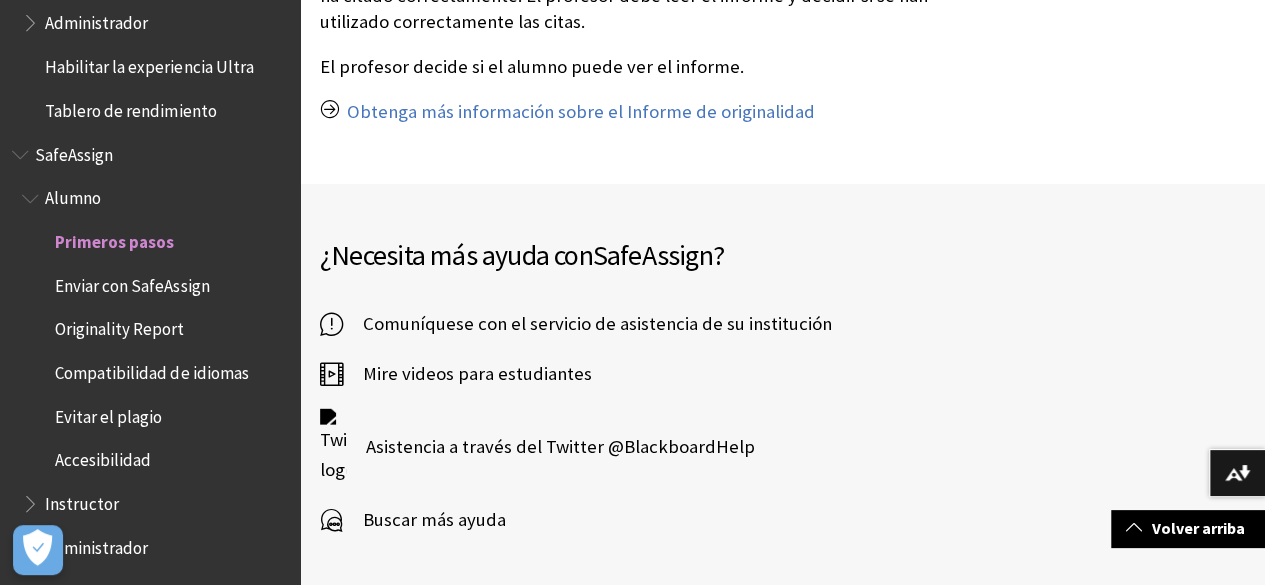 scroll, scrollTop: 1952, scrollLeft: 0, axis: vertical 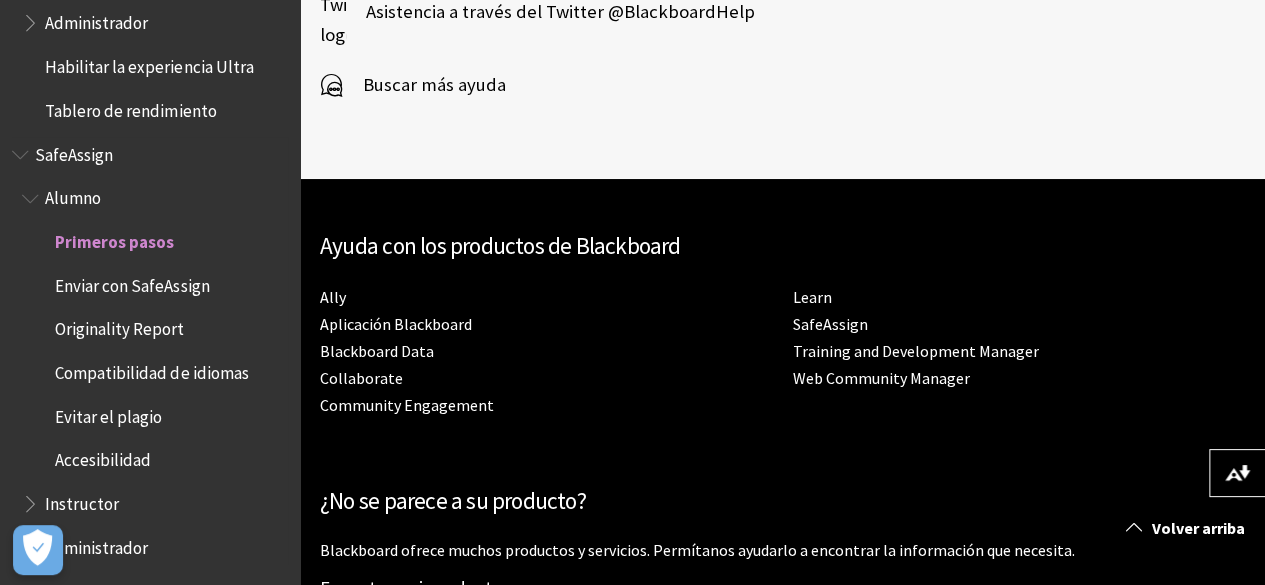 click on "Enviar con SafeAssign" at bounding box center [132, 281] 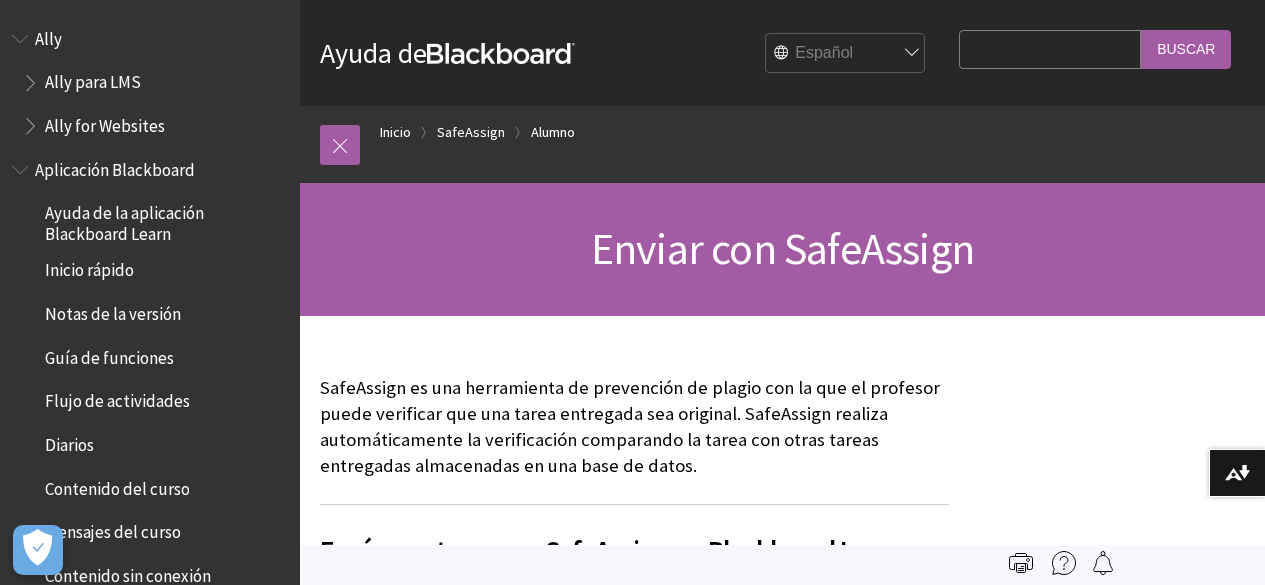 scroll, scrollTop: 0, scrollLeft: 0, axis: both 